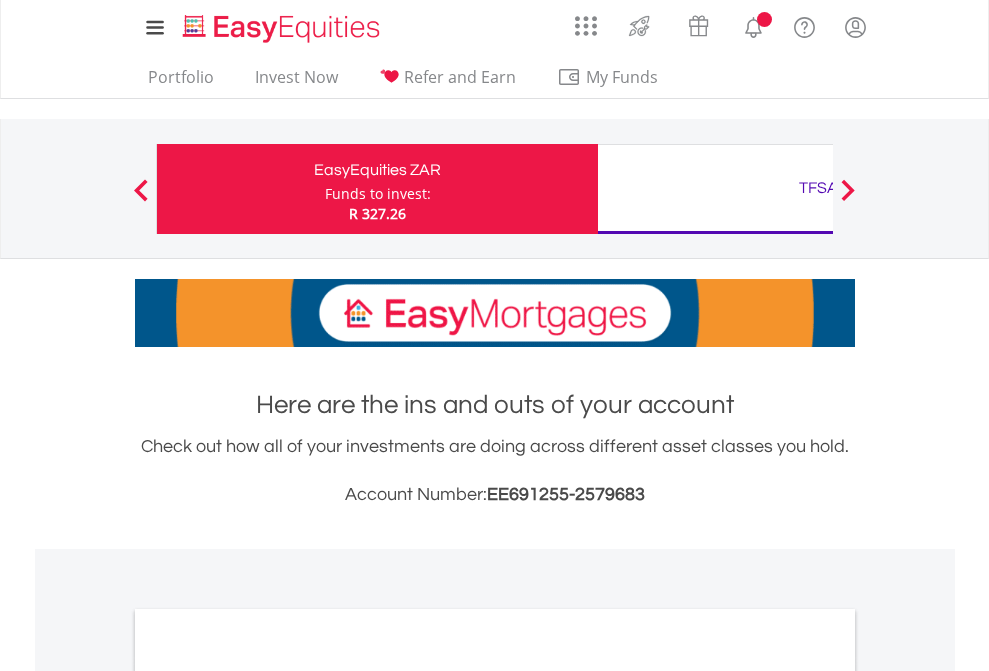 scroll, scrollTop: 0, scrollLeft: 0, axis: both 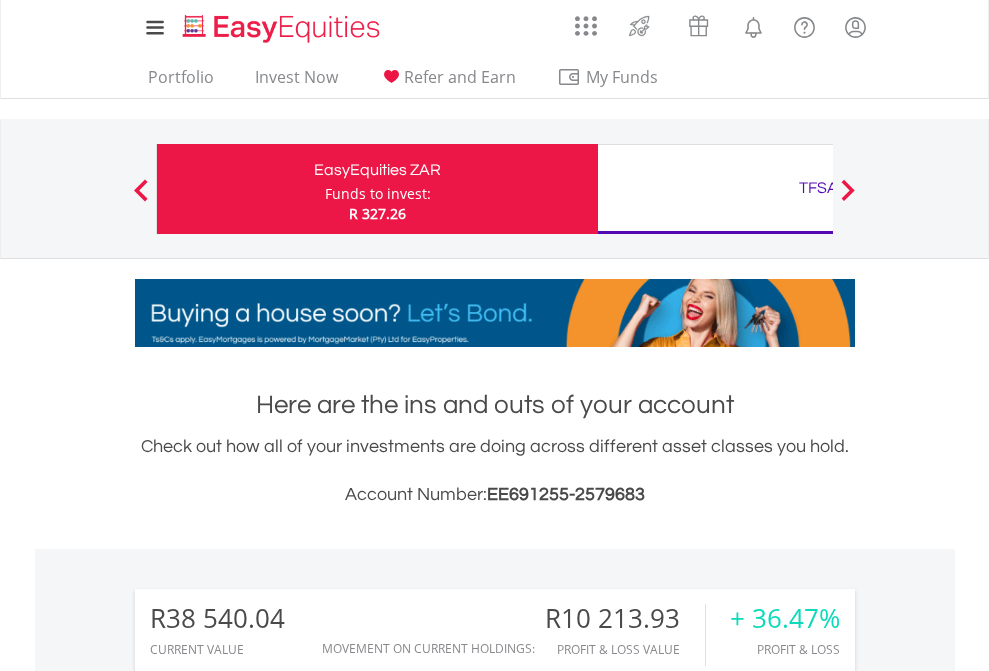 click on "Funds to invest:" at bounding box center (378, 194) 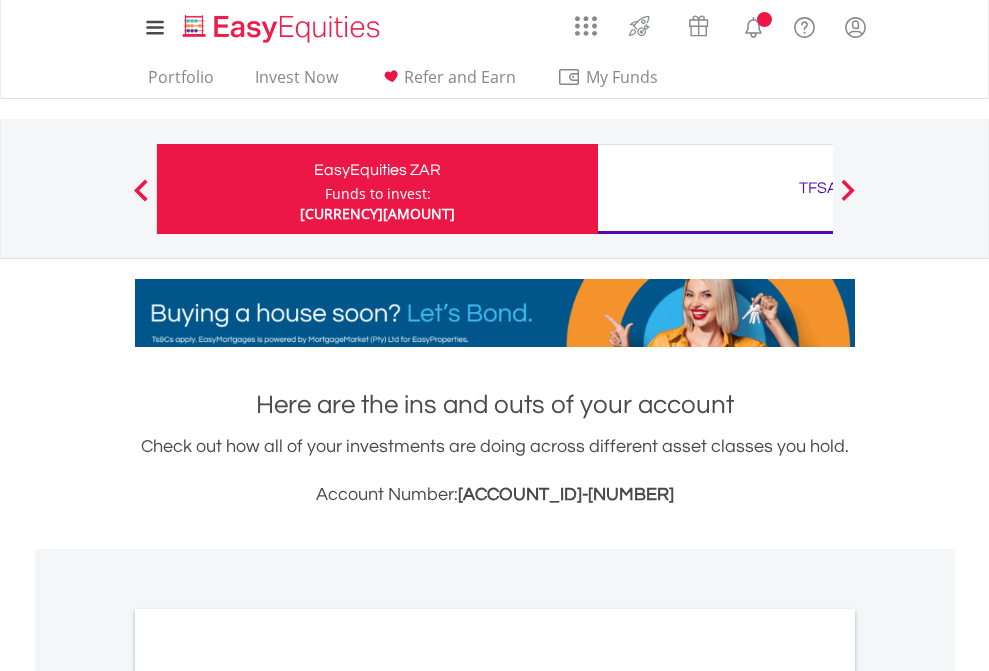 scroll, scrollTop: 0, scrollLeft: 0, axis: both 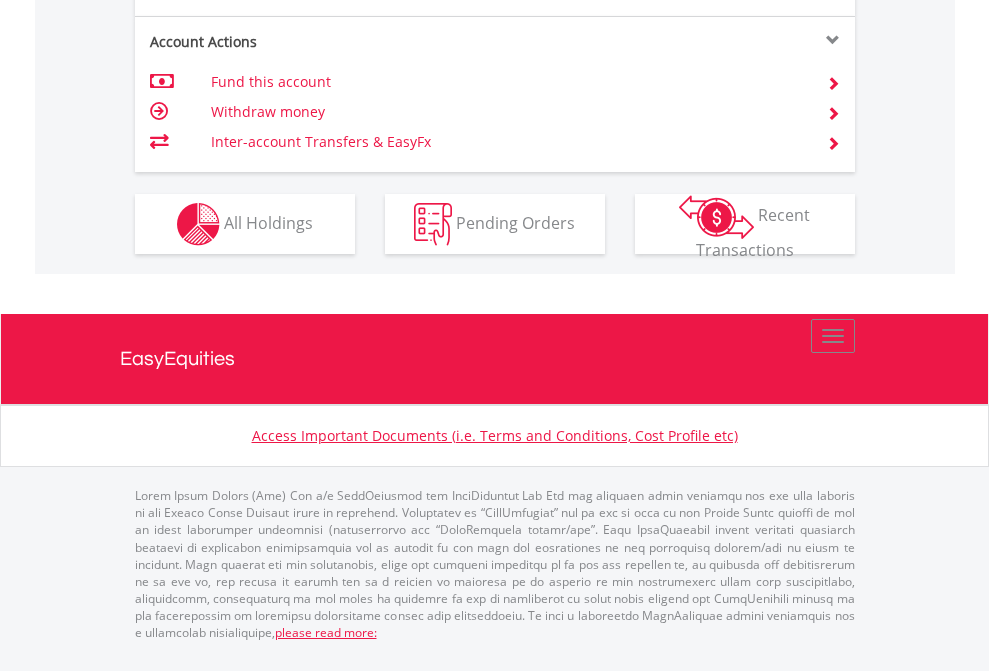 click on "Investment types" at bounding box center (706, -357) 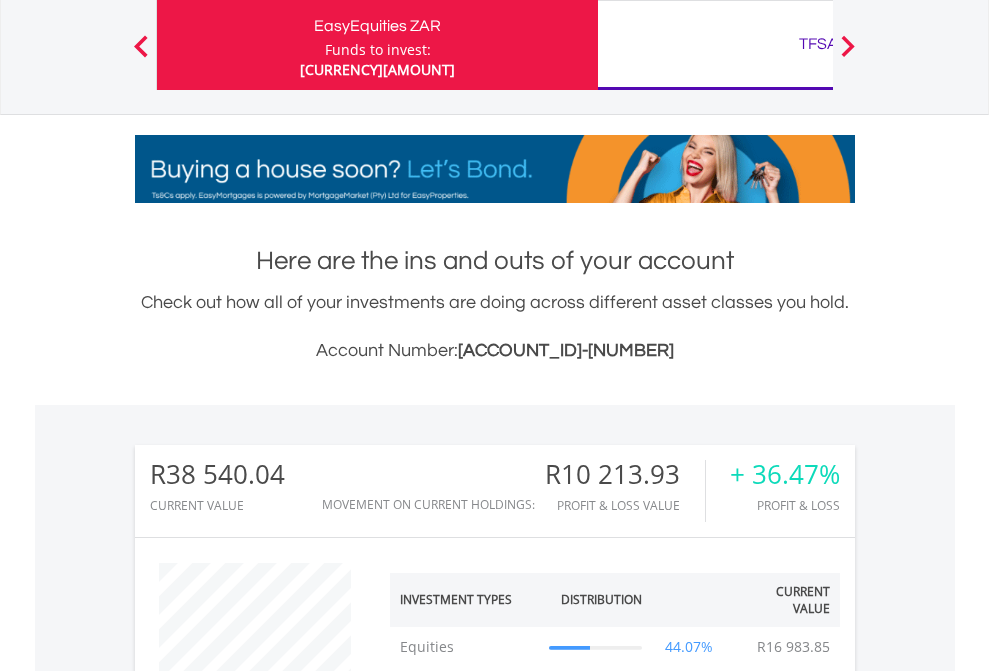 click on "TFSA" at bounding box center [818, 44] 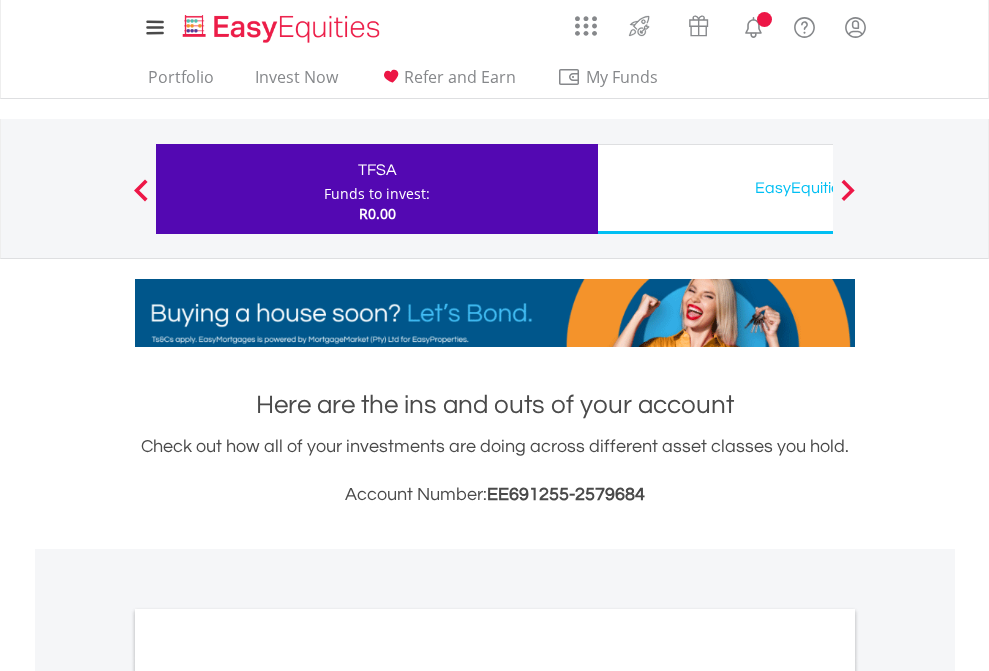 scroll, scrollTop: 0, scrollLeft: 0, axis: both 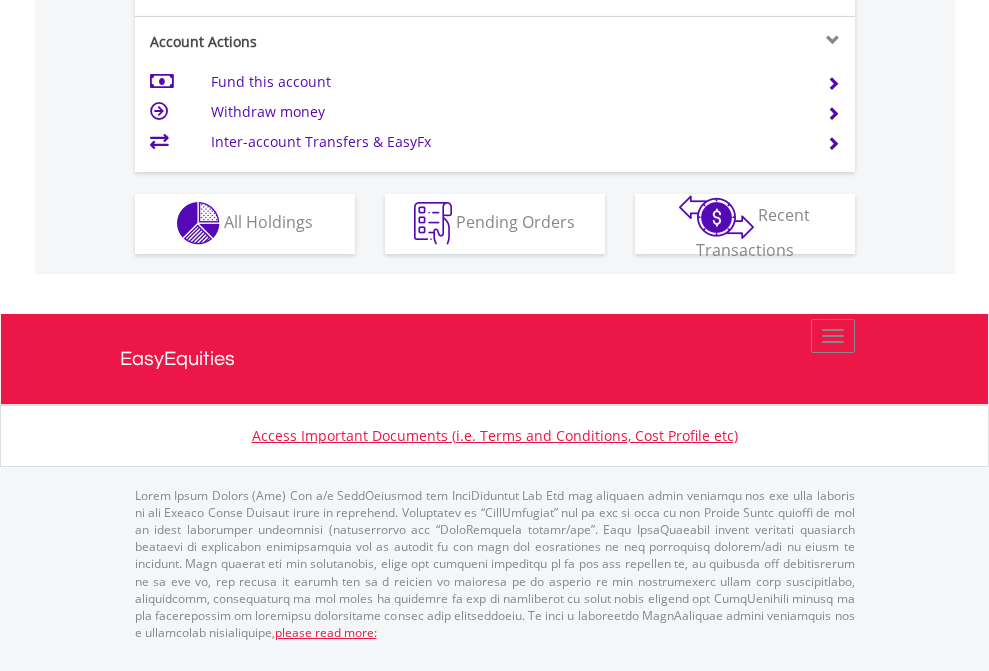click on "Investment types" at bounding box center (706, -353) 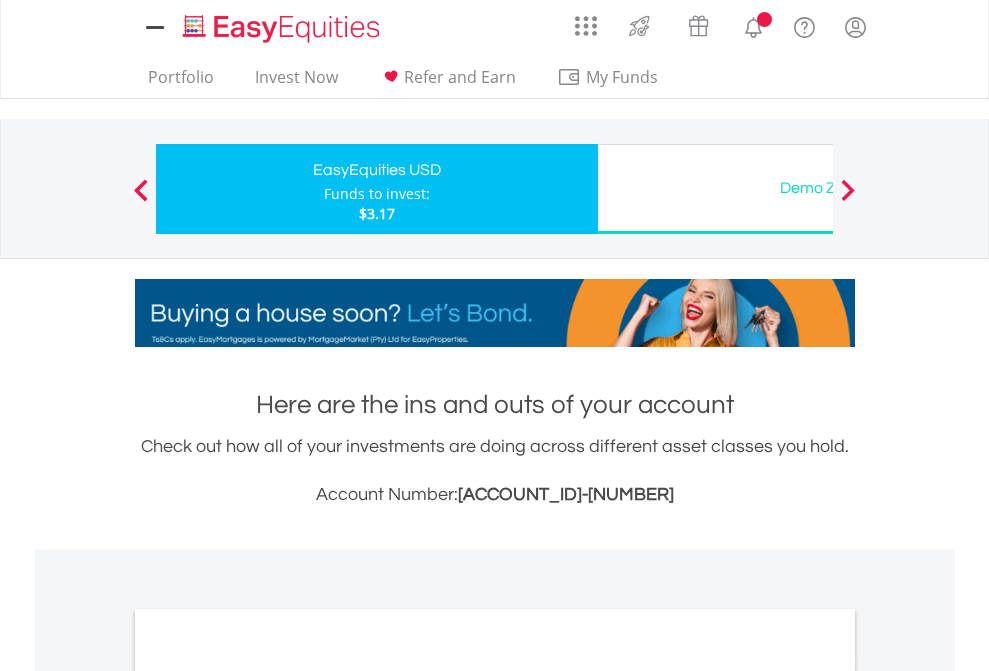 scroll, scrollTop: 0, scrollLeft: 0, axis: both 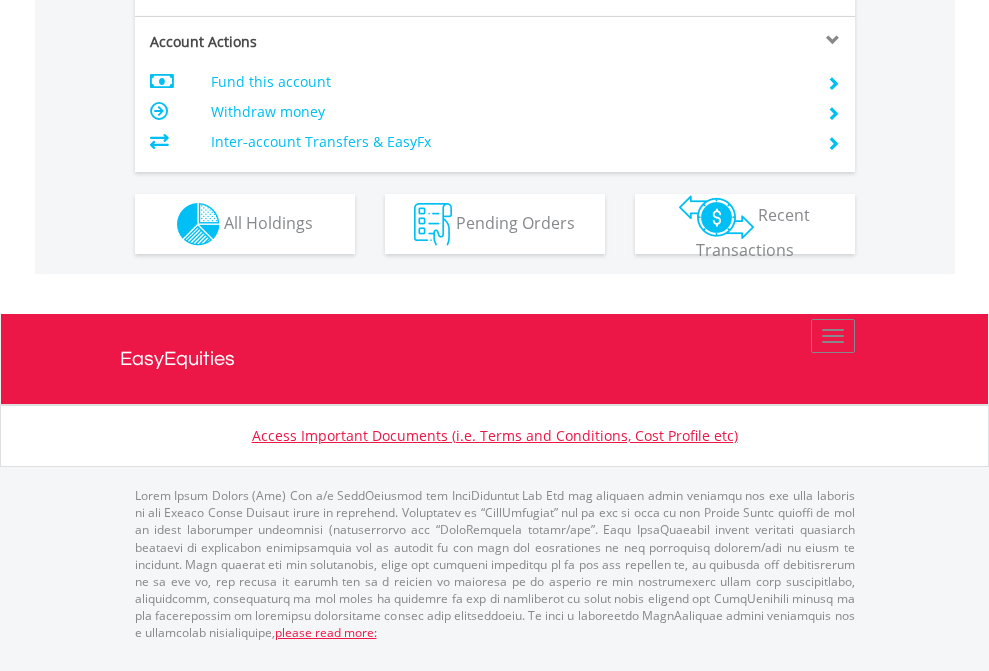 click on "Investment types" at bounding box center [706, -337] 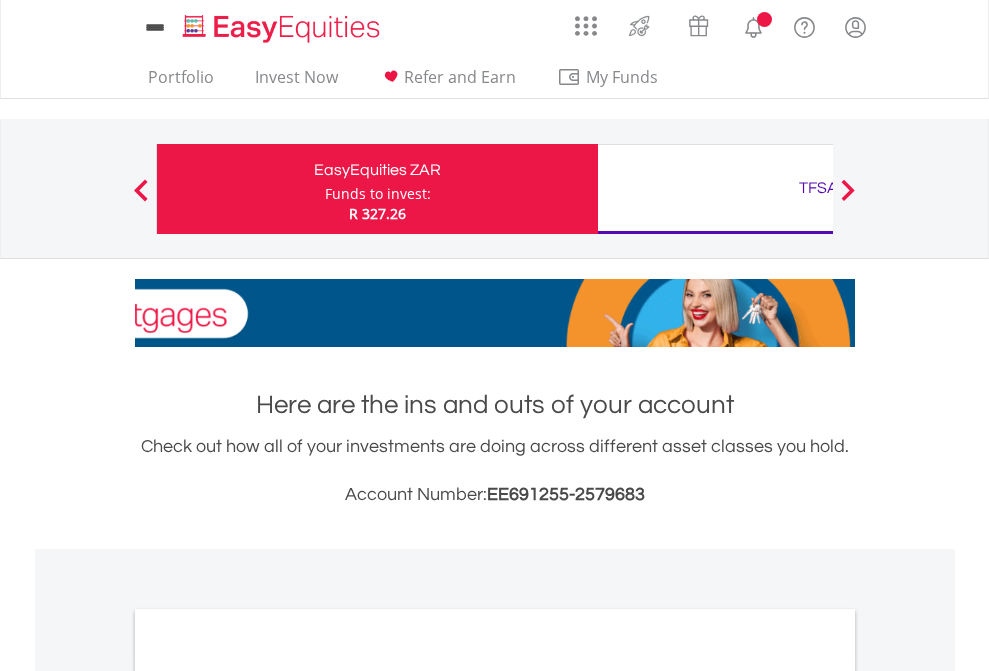 scroll, scrollTop: 0, scrollLeft: 0, axis: both 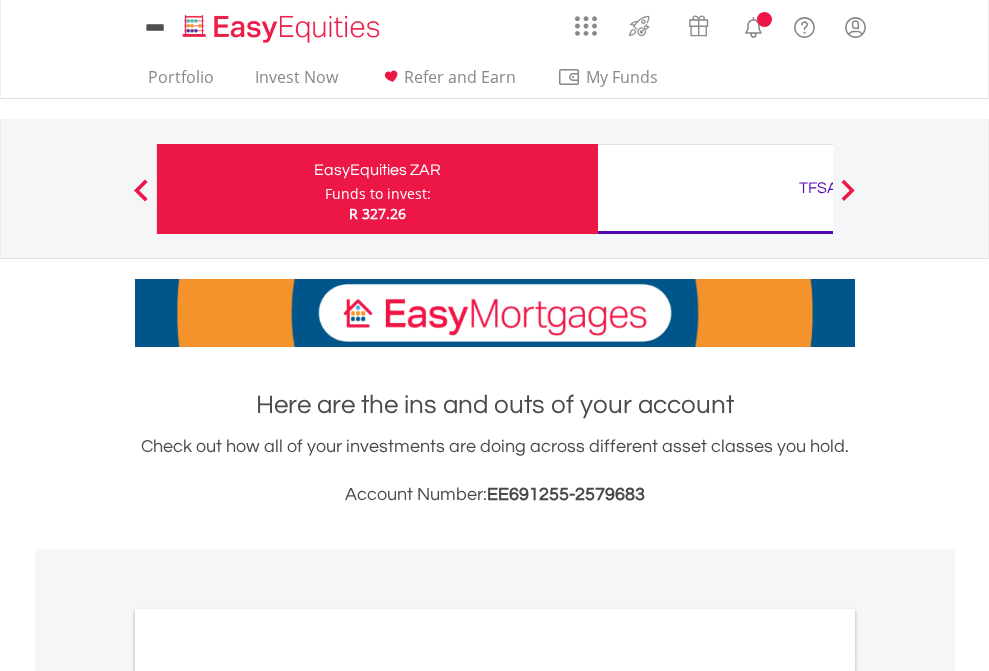 click on "All Holdings" at bounding box center (268, 1096) 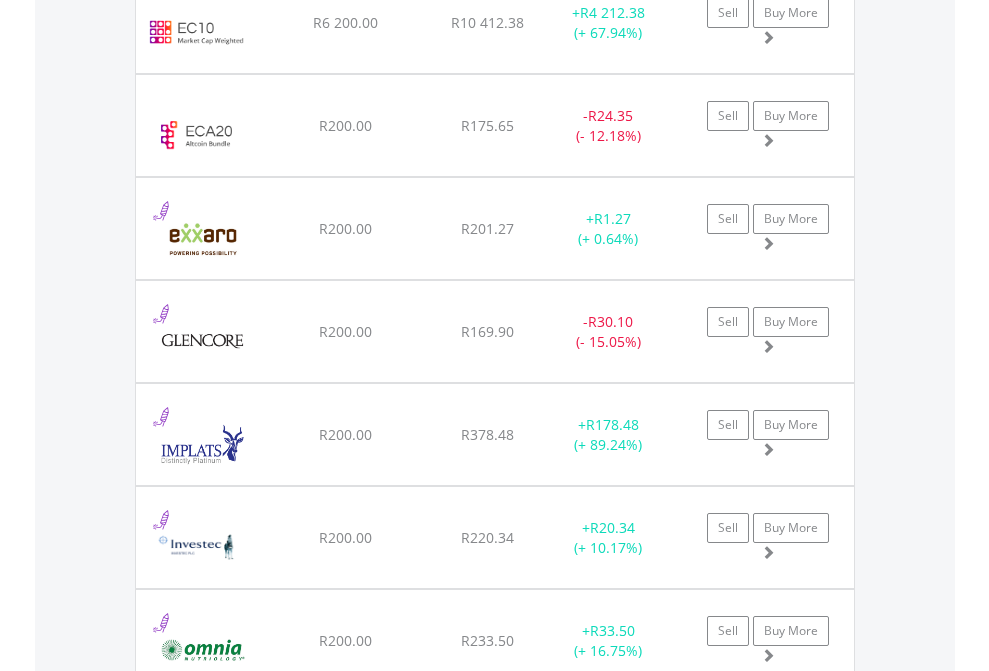 scroll, scrollTop: 2385, scrollLeft: 0, axis: vertical 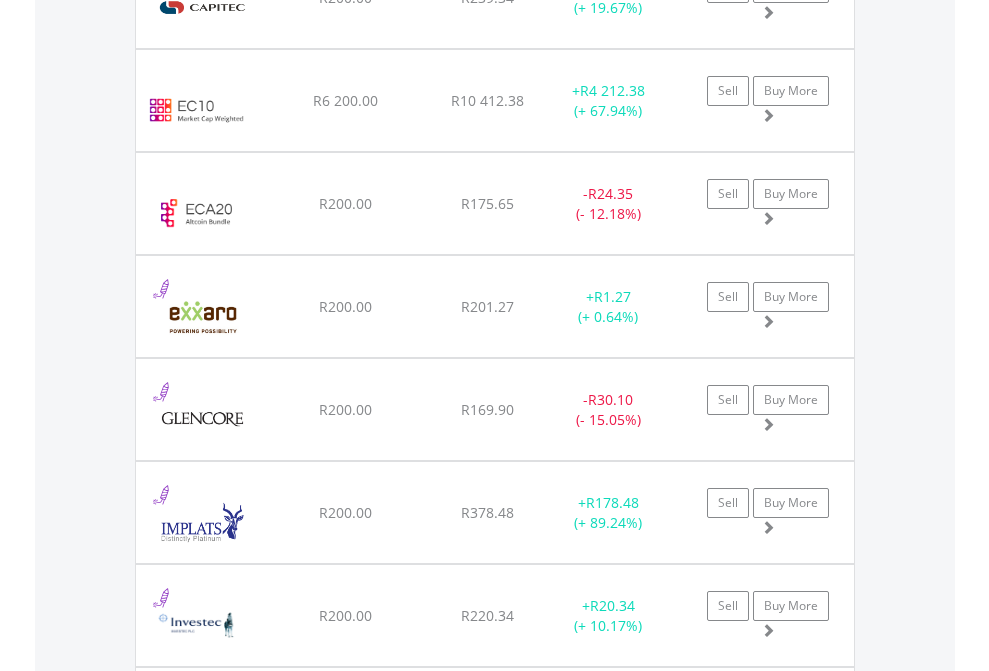 click on "TFSA" at bounding box center (818, -2197) 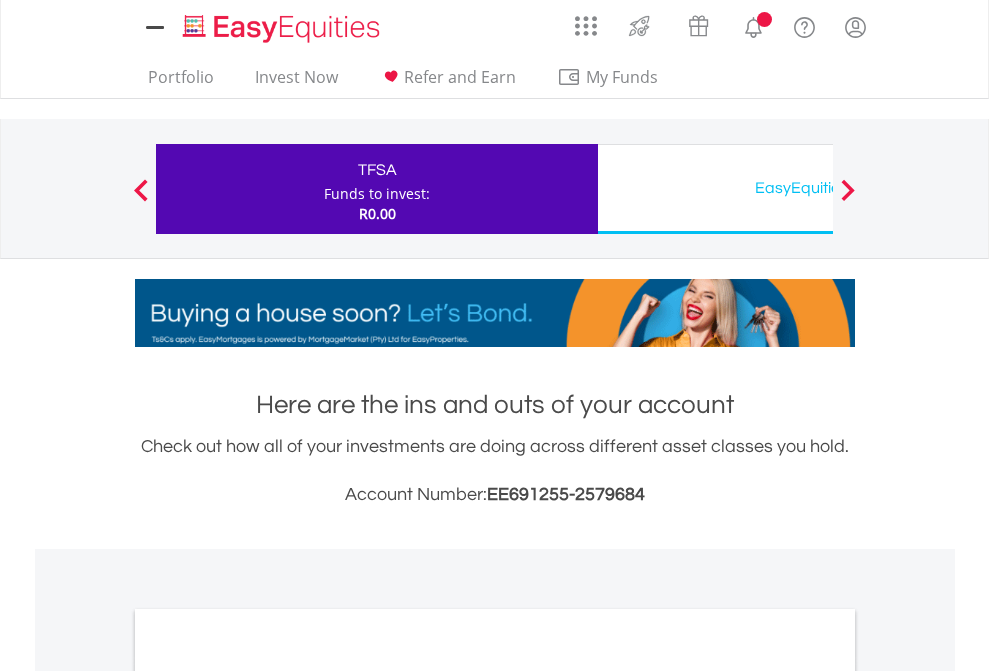 scroll, scrollTop: 0, scrollLeft: 0, axis: both 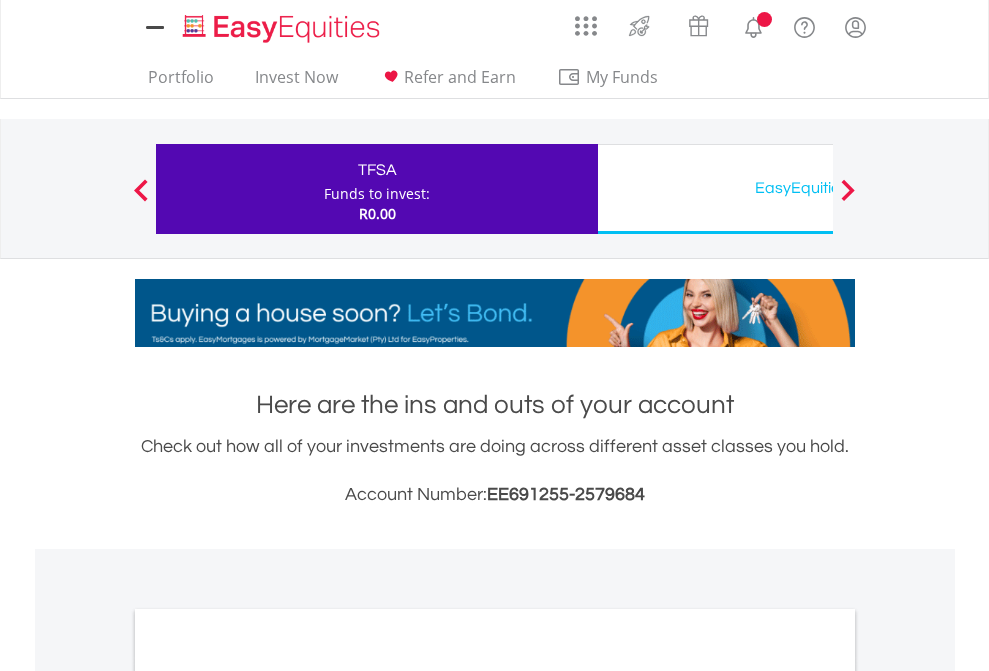 click on "All Holdings" at bounding box center (268, 1096) 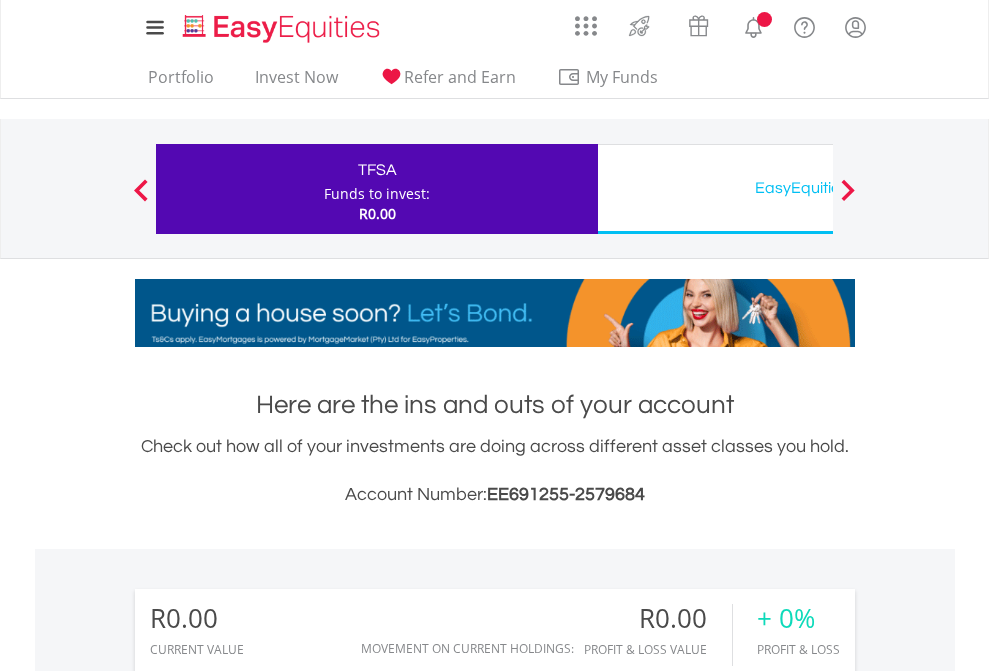 scroll, scrollTop: 1202, scrollLeft: 0, axis: vertical 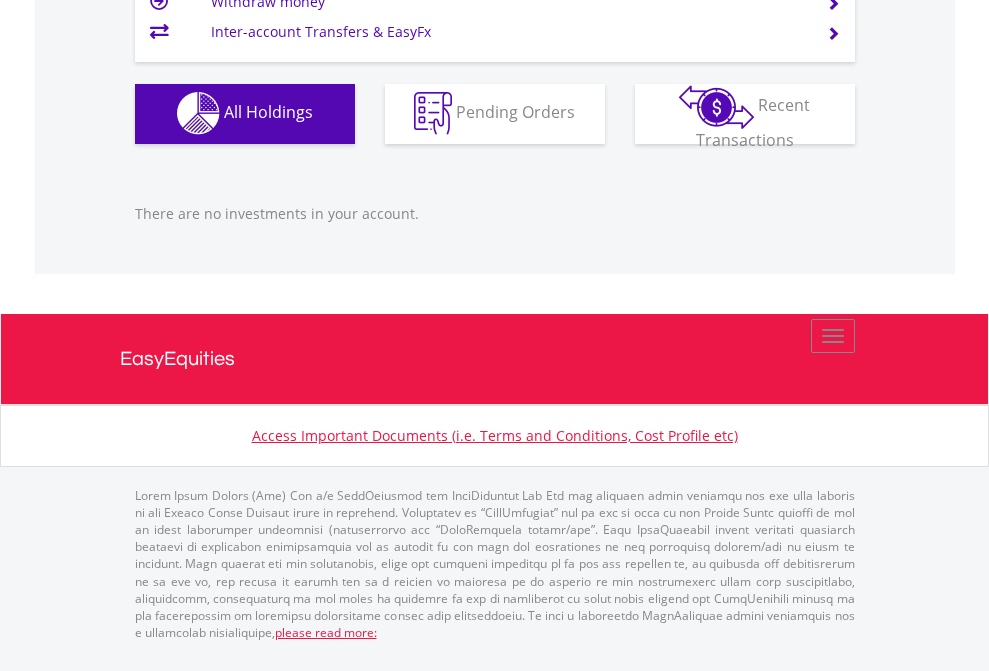 click on "EasyEquities USD" at bounding box center [818, -1142] 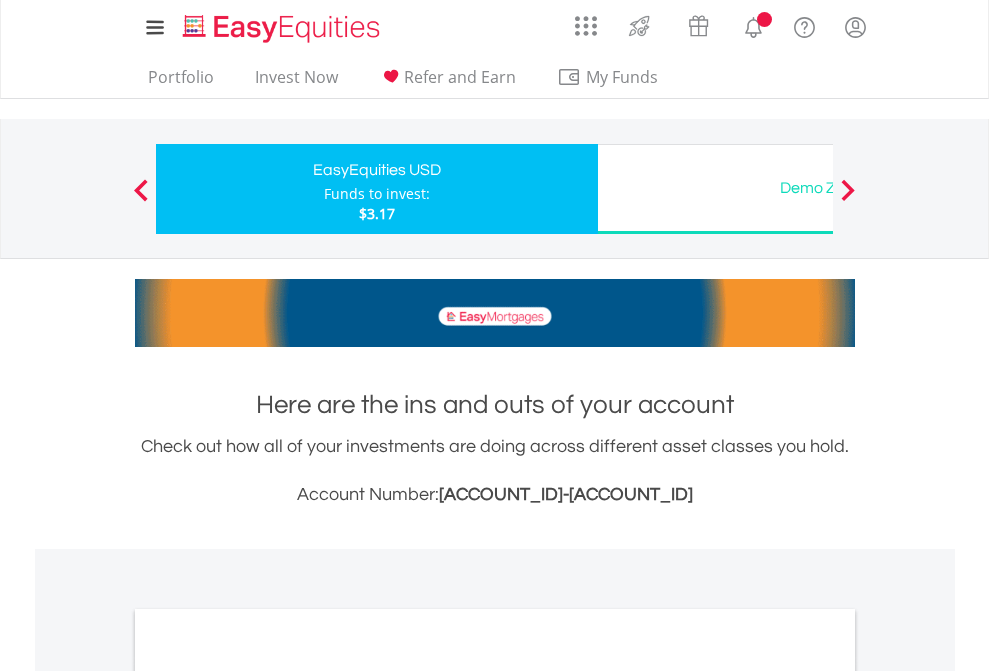 scroll, scrollTop: 0, scrollLeft: 0, axis: both 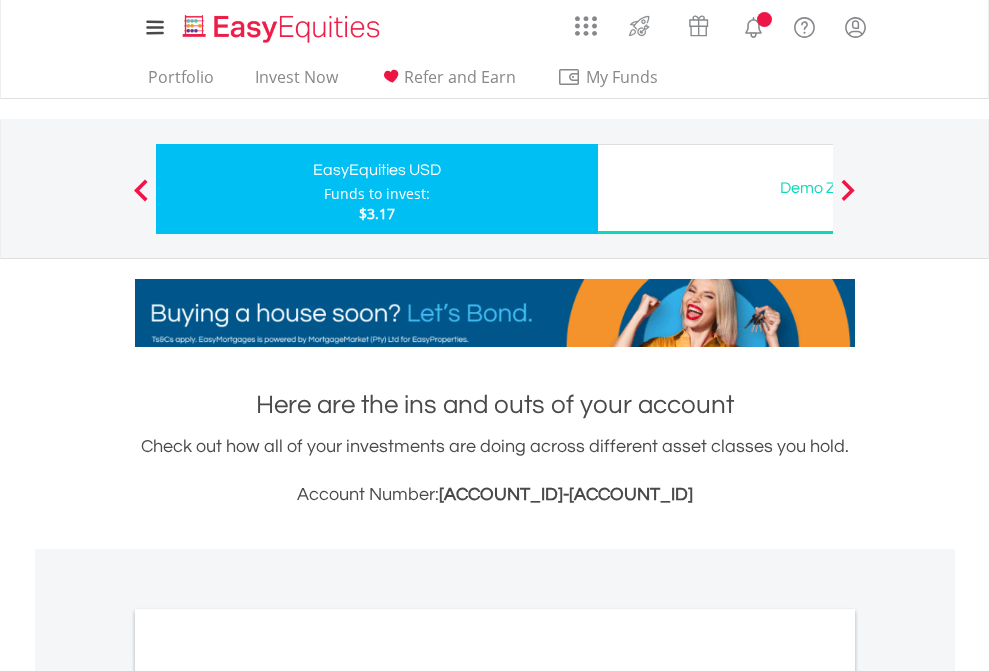 click on "All Holdings" at bounding box center [268, 1096] 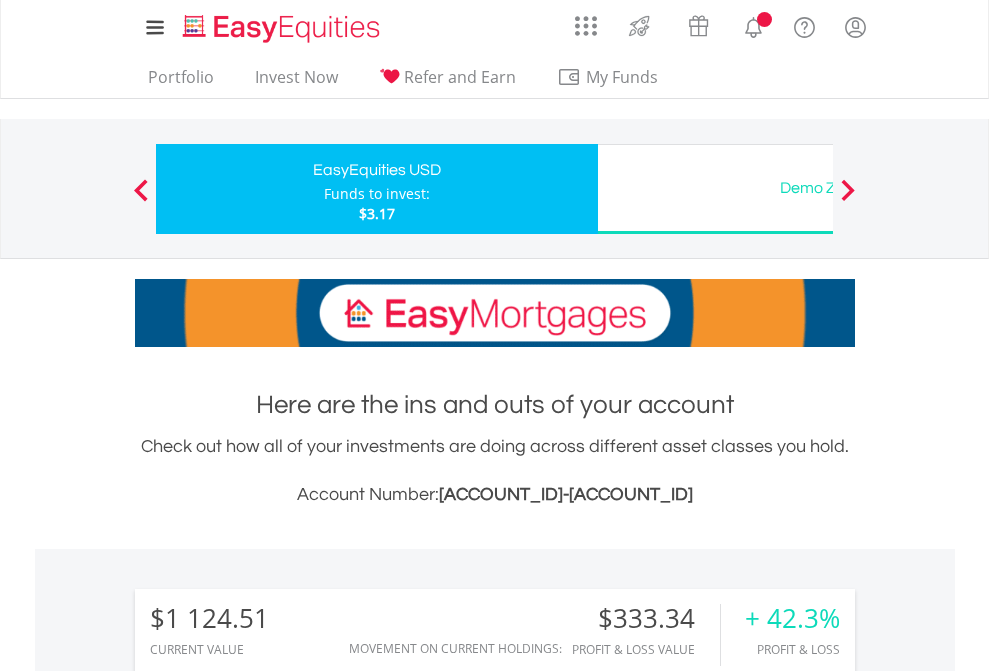 scroll, scrollTop: 1202, scrollLeft: 0, axis: vertical 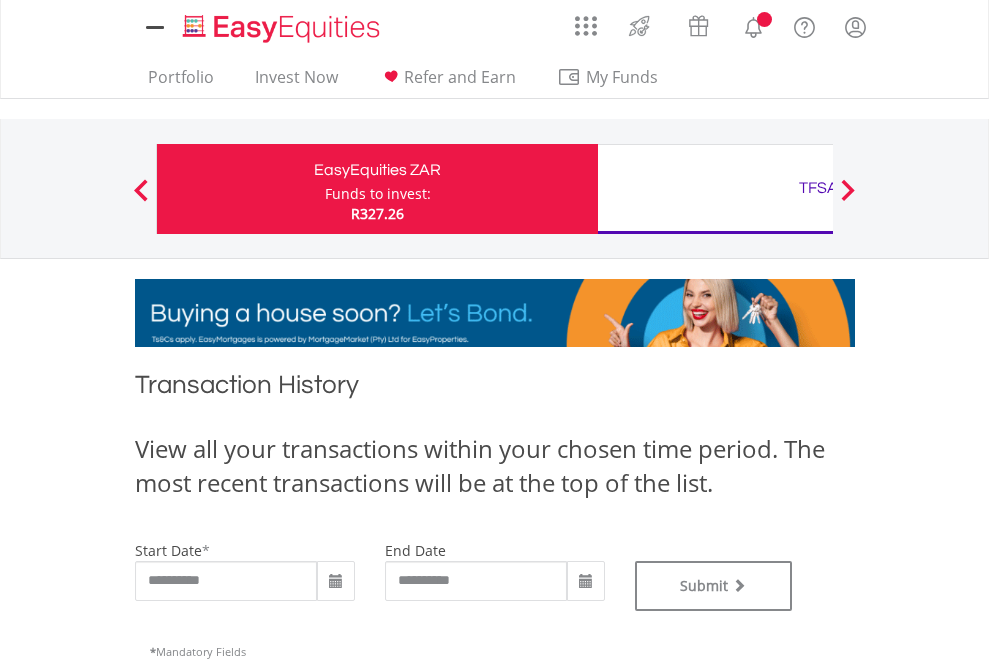 type on "**********" 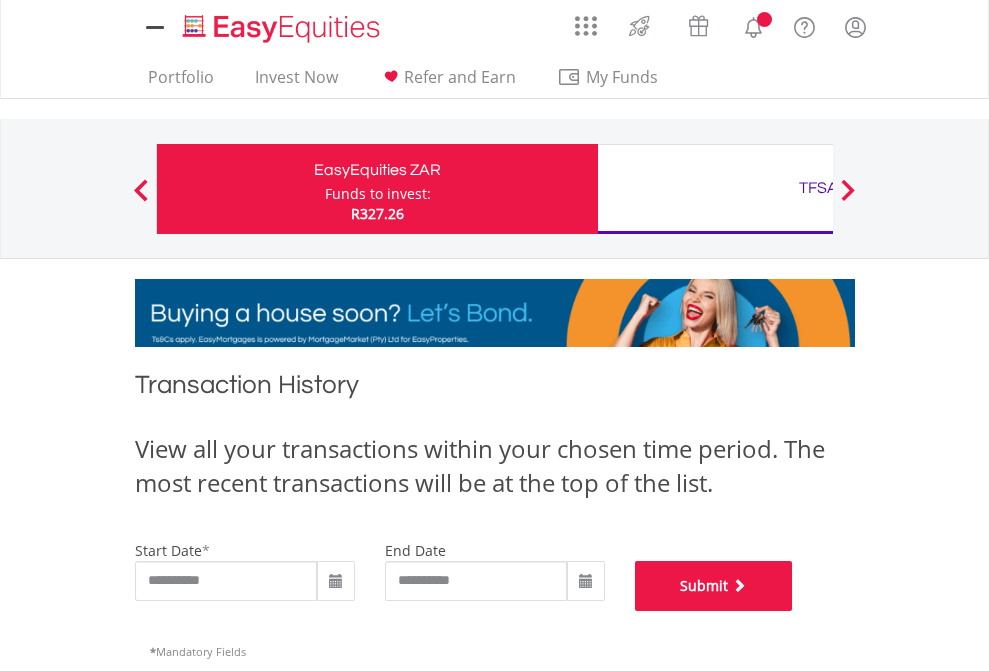 click on "Submit" at bounding box center (714, 586) 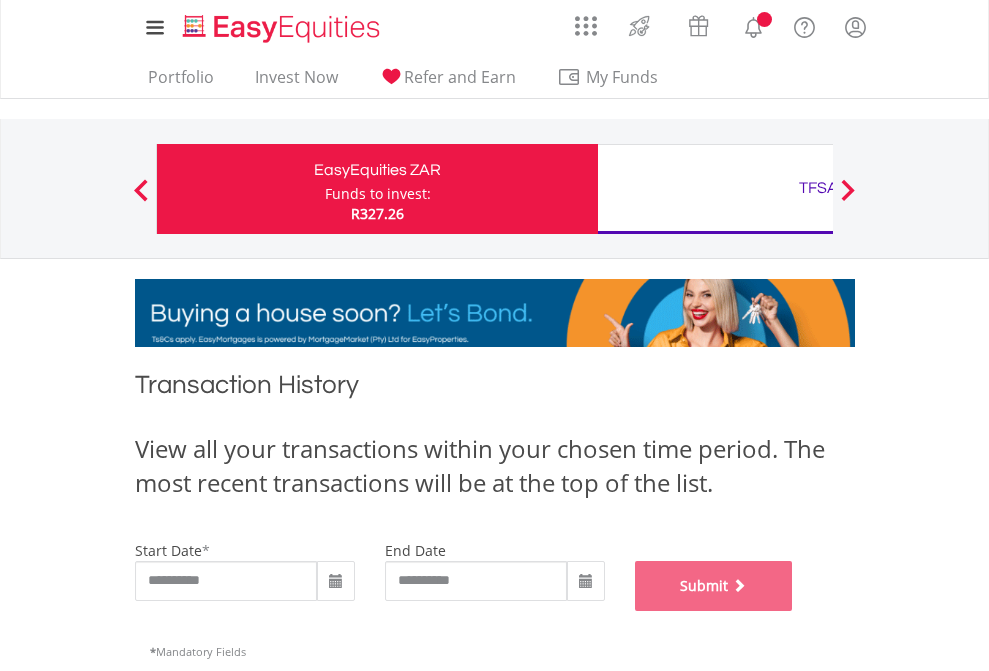 scroll, scrollTop: 811, scrollLeft: 0, axis: vertical 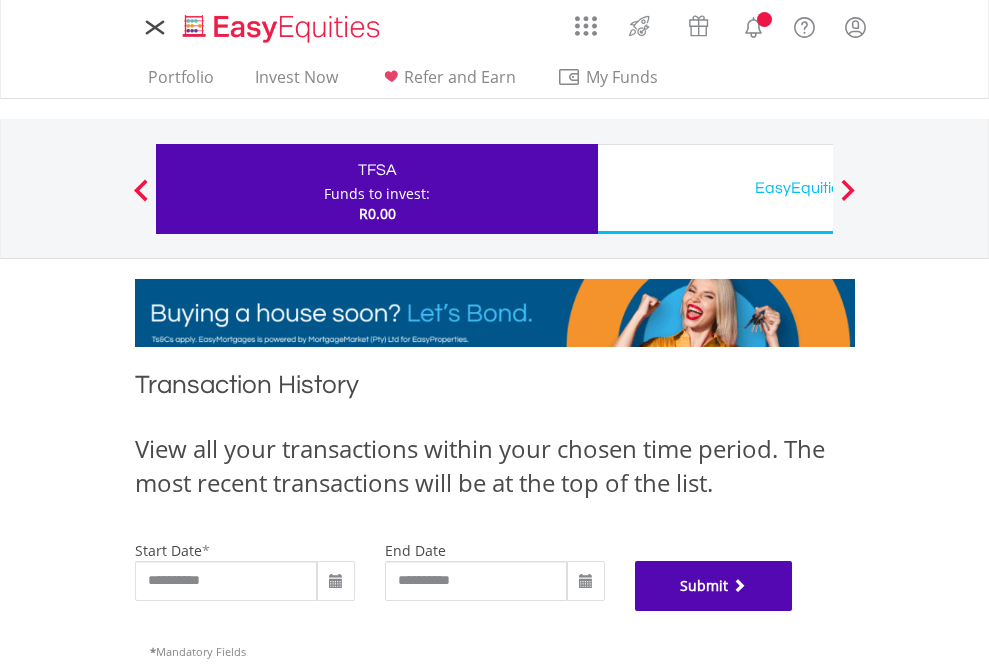 click on "Submit" at bounding box center [714, 586] 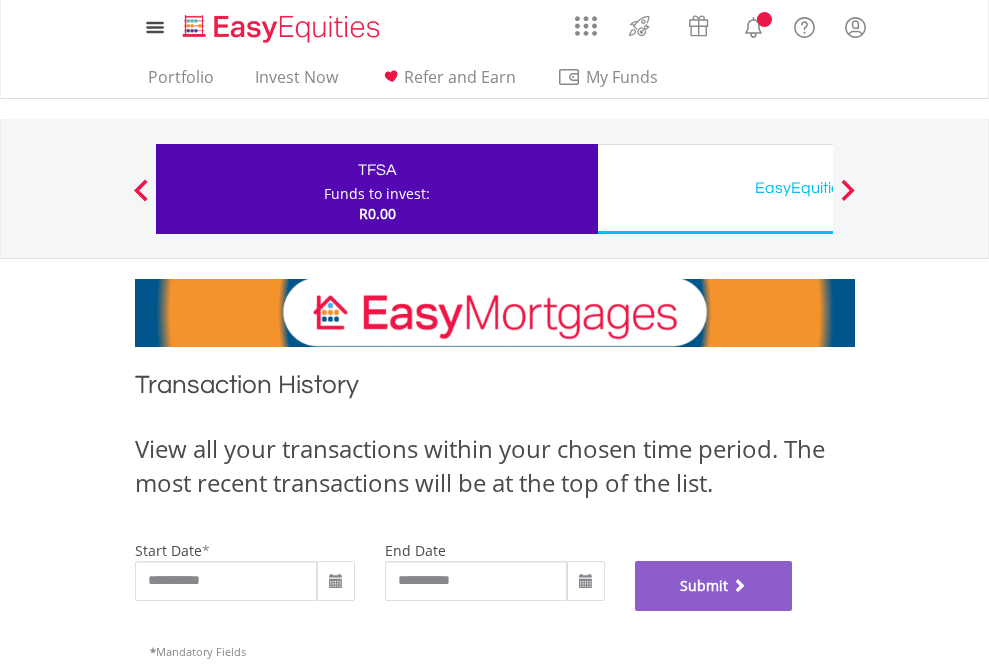 scroll, scrollTop: 811, scrollLeft: 0, axis: vertical 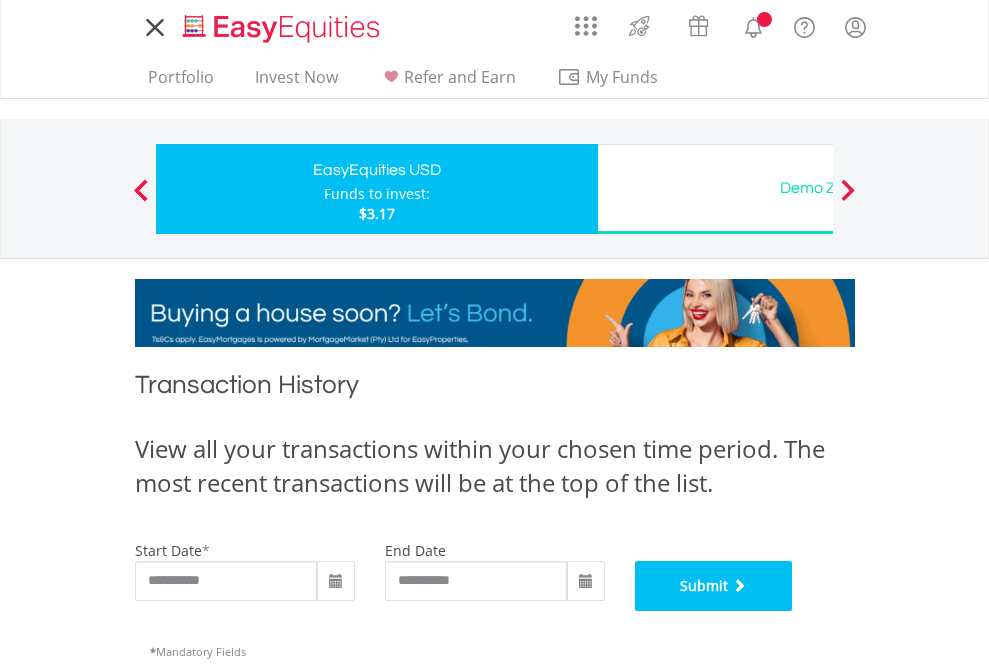 click on "Submit" at bounding box center (714, 586) 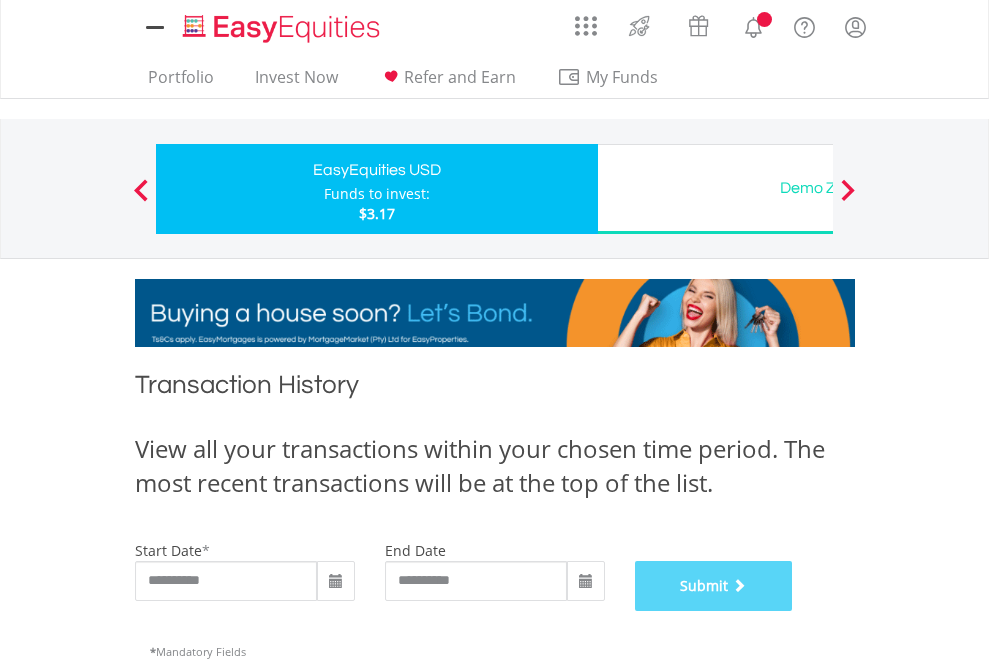 scroll, scrollTop: 811, scrollLeft: 0, axis: vertical 